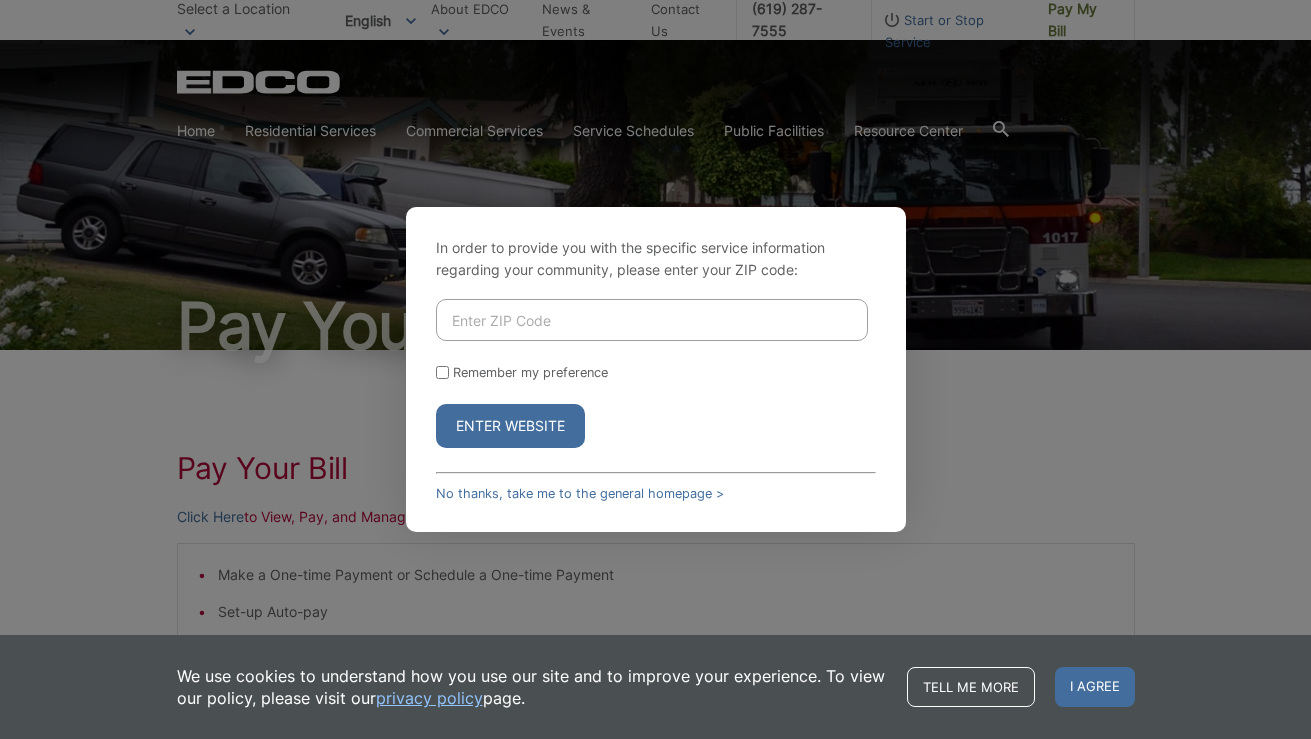 scroll, scrollTop: 0, scrollLeft: 0, axis: both 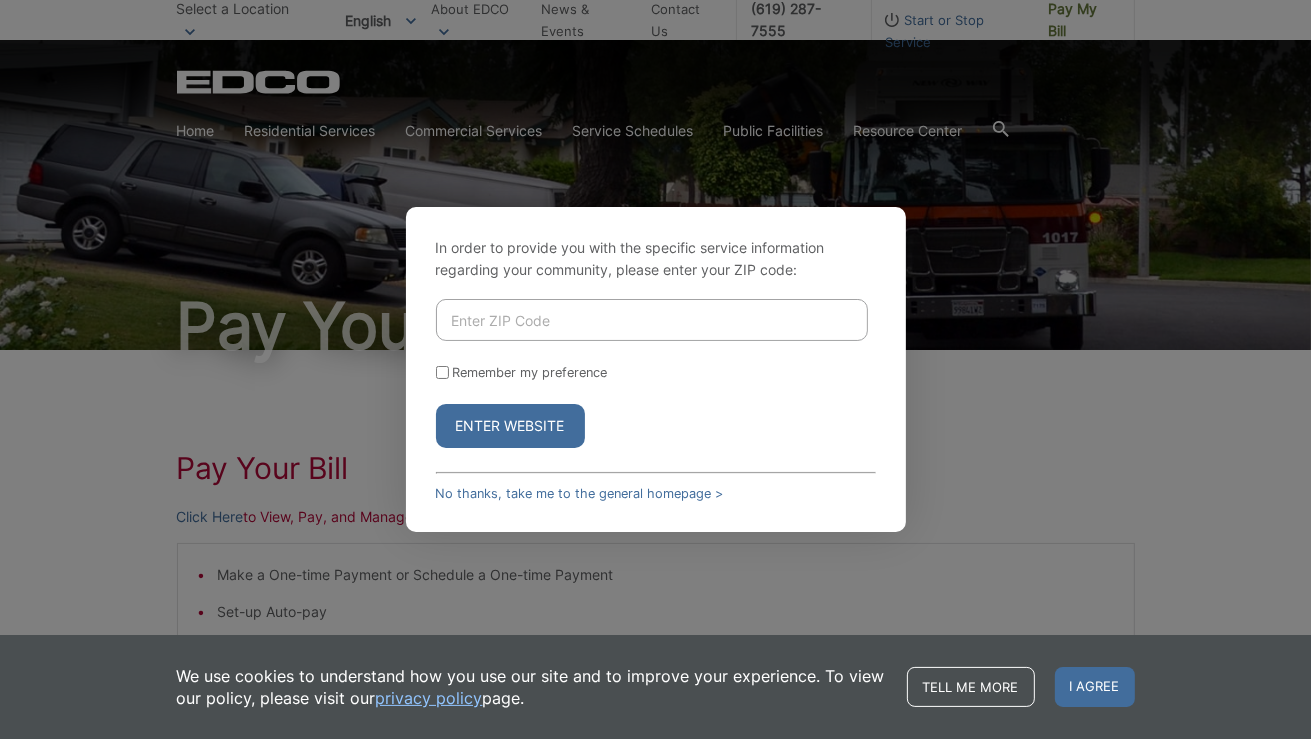 click at bounding box center (652, 320) 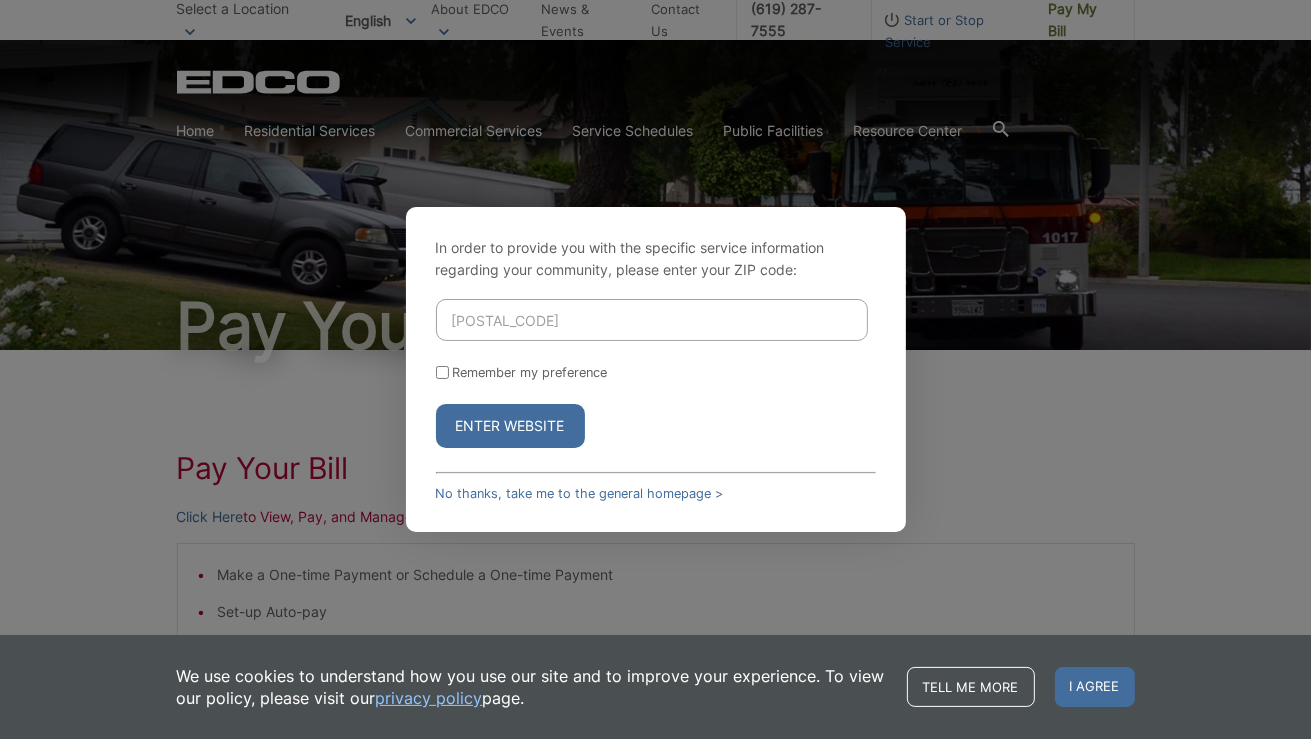 type on "[POSTAL_CODE]" 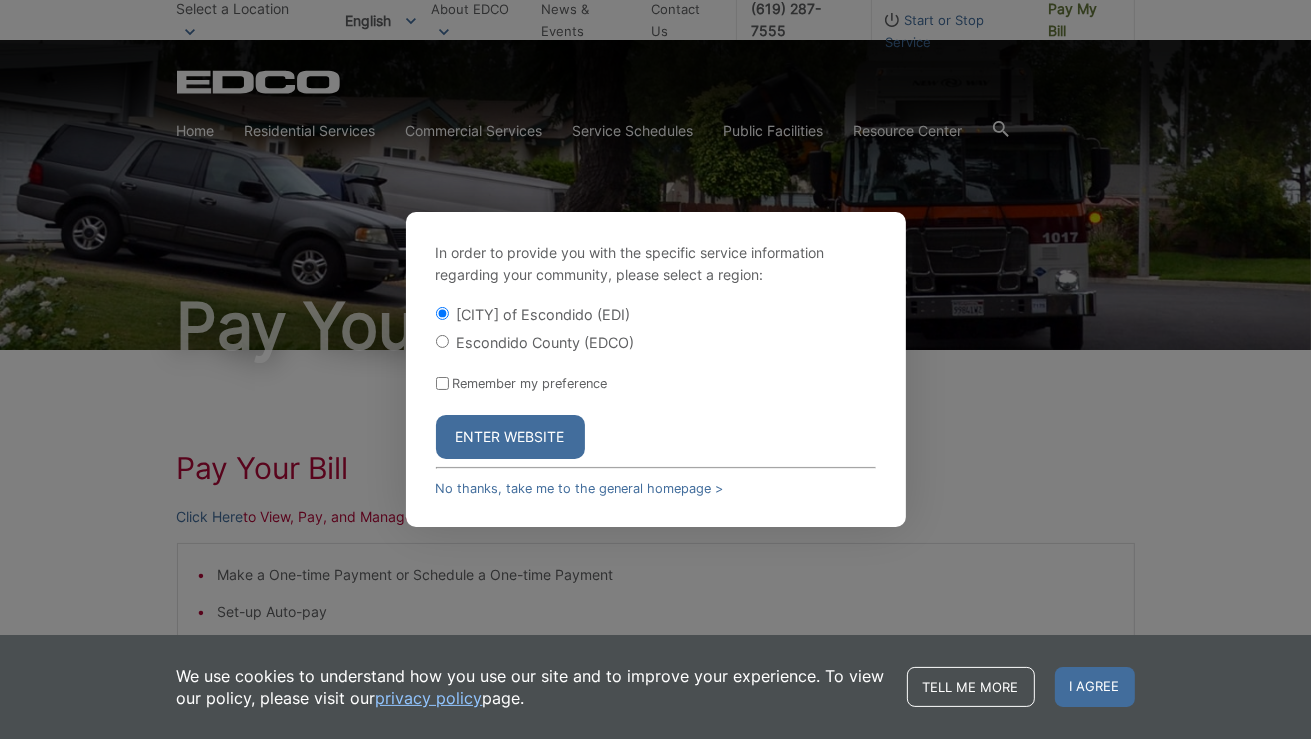 click on "Escondido County (EDCO)" at bounding box center [442, 341] 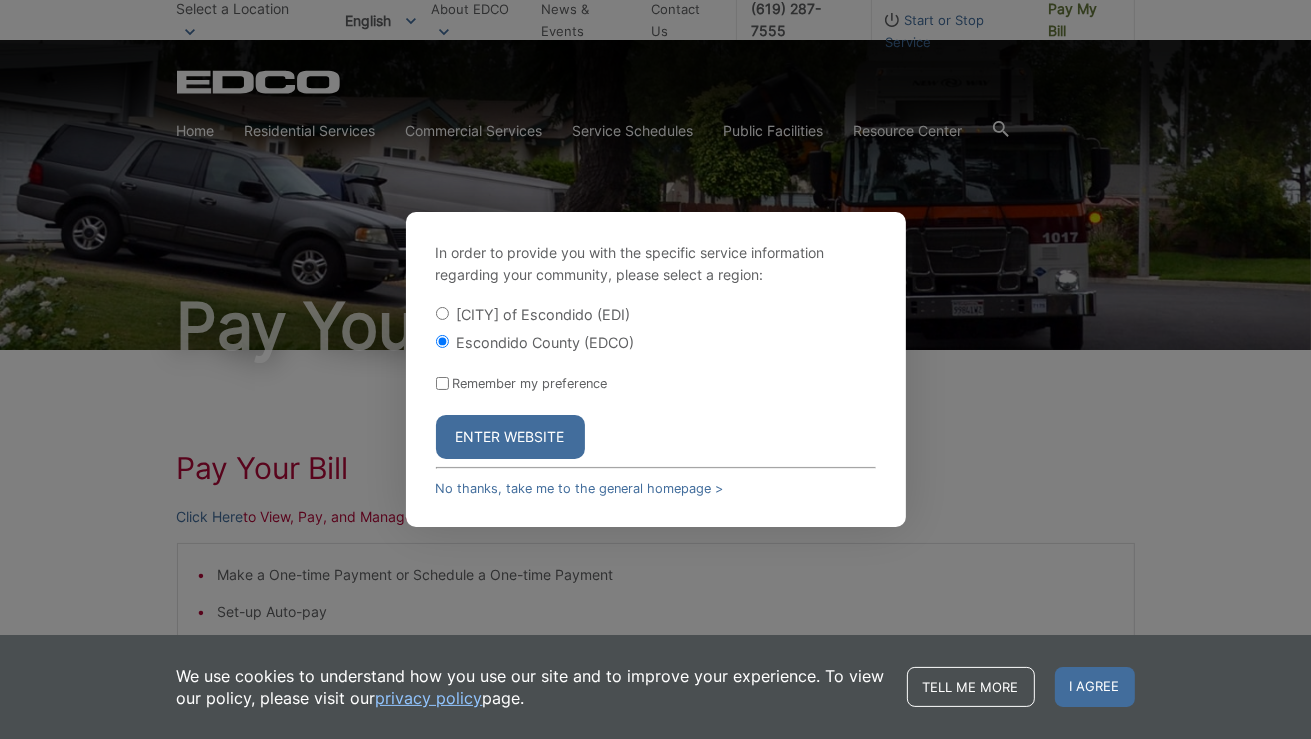 click on "Enter Website" at bounding box center [510, 437] 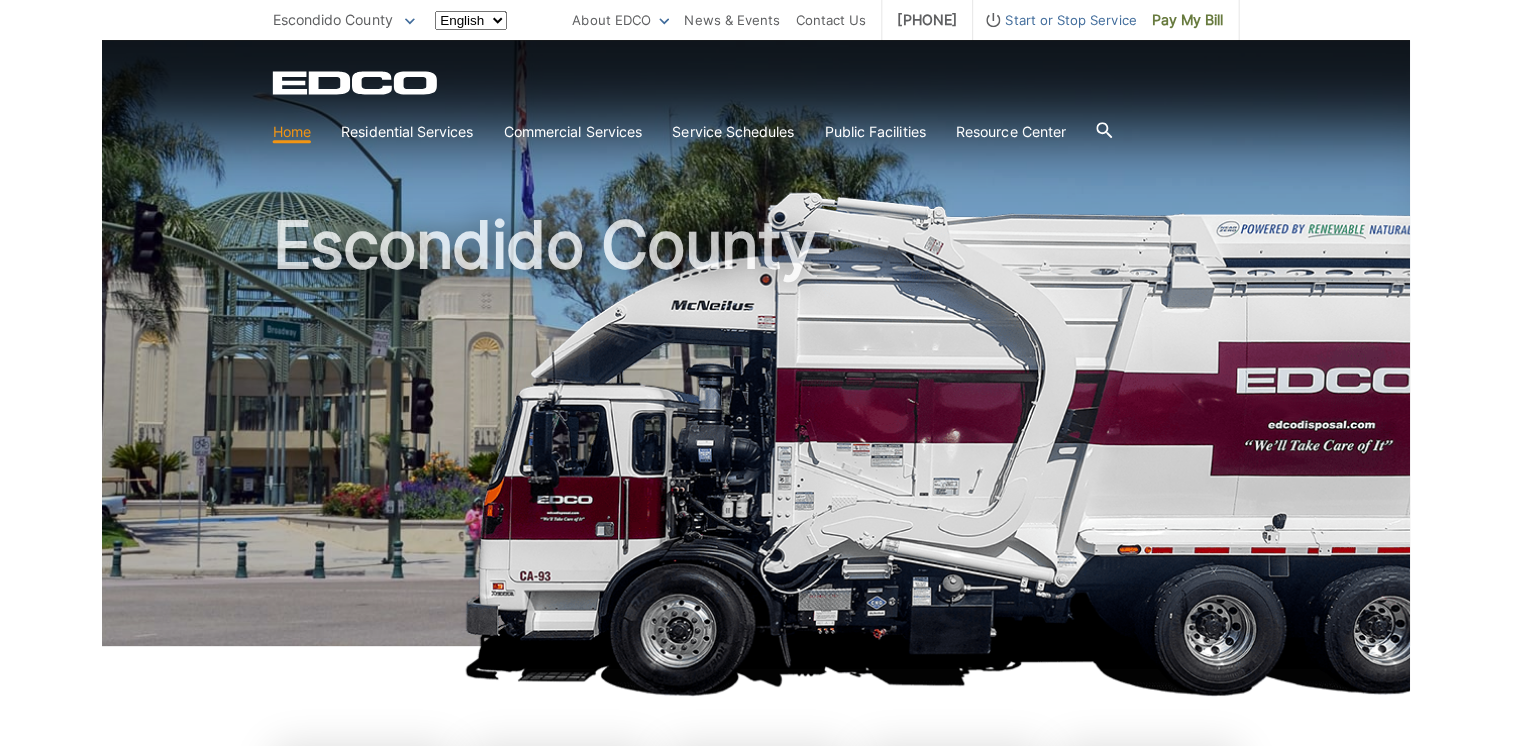 scroll, scrollTop: 0, scrollLeft: 0, axis: both 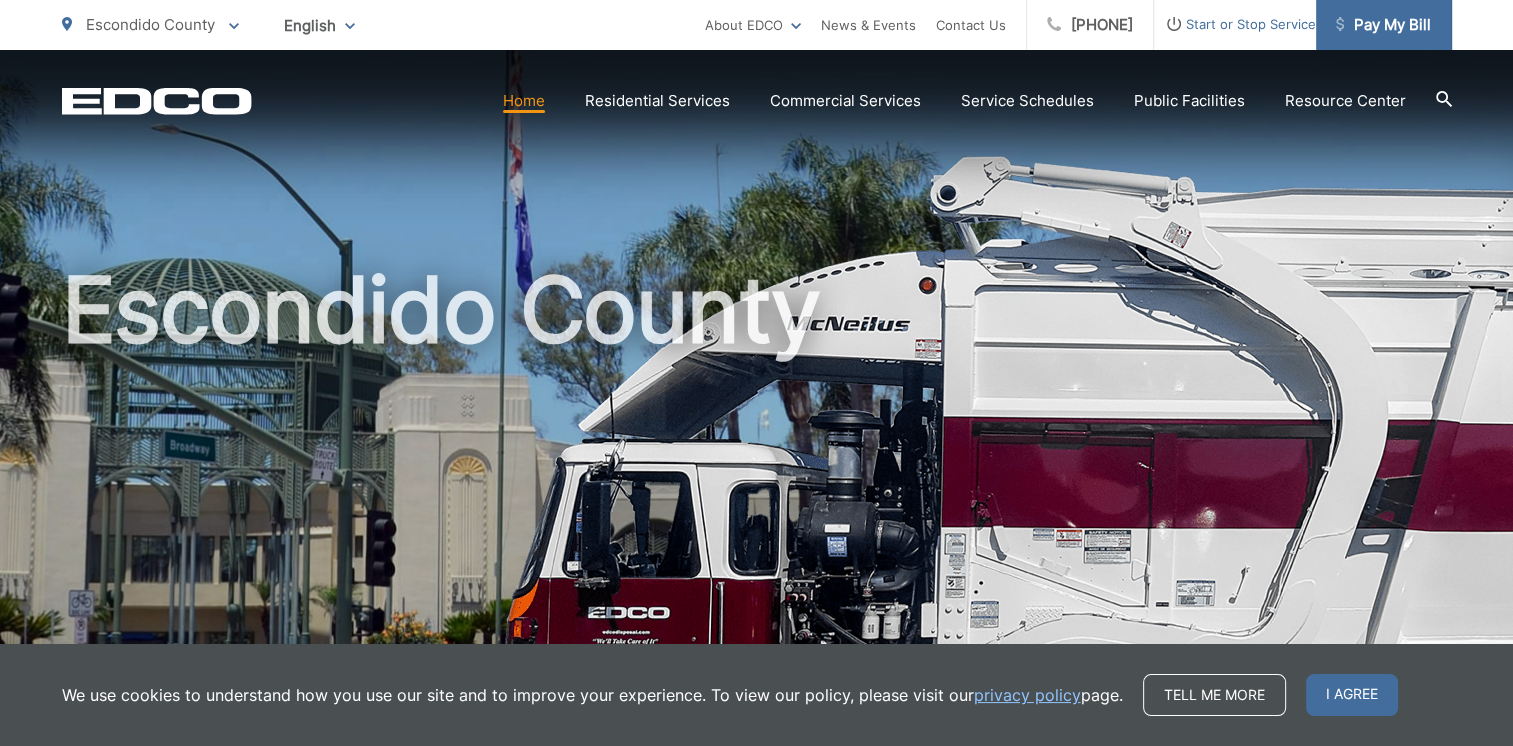 click on "Pay My Bill" at bounding box center [1383, 25] 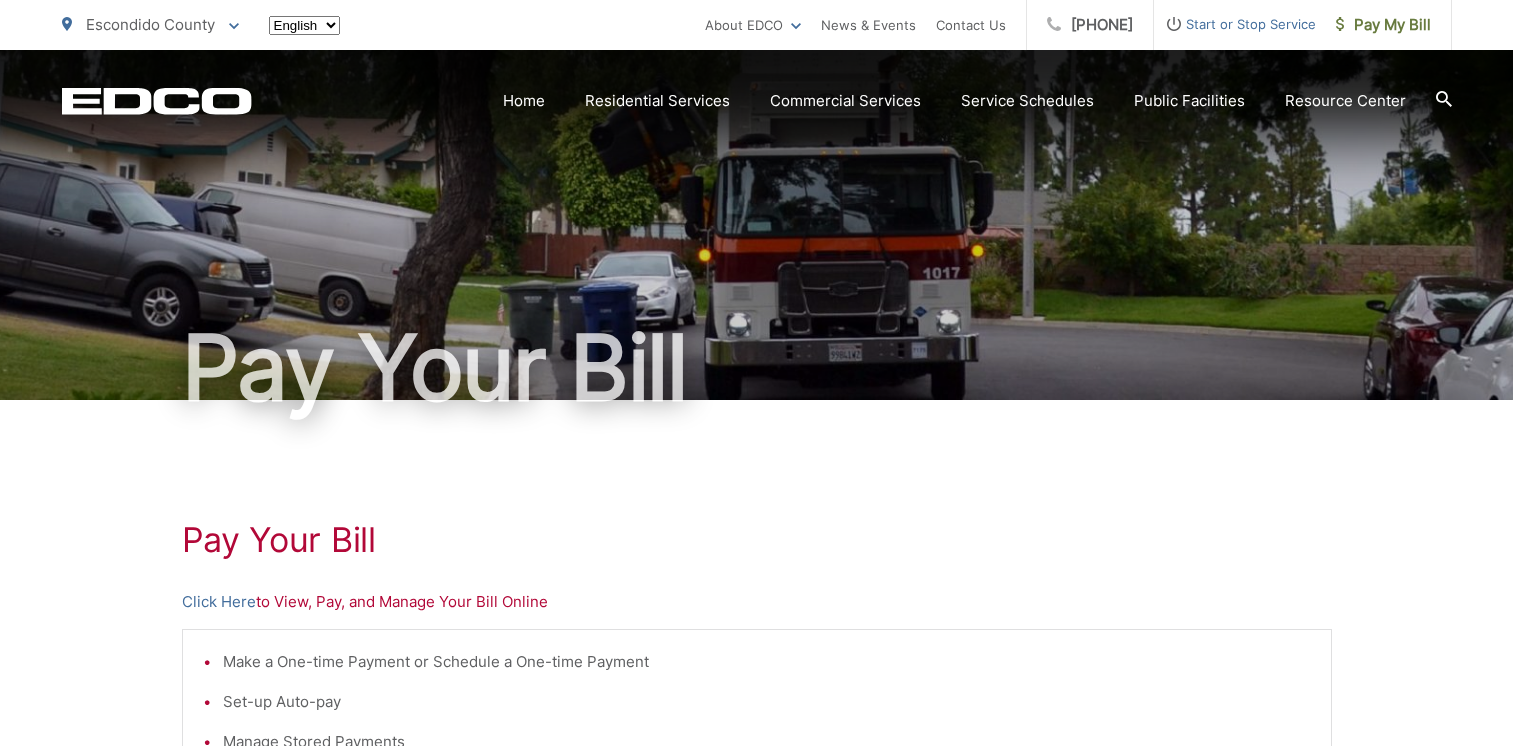 scroll, scrollTop: 0, scrollLeft: 0, axis: both 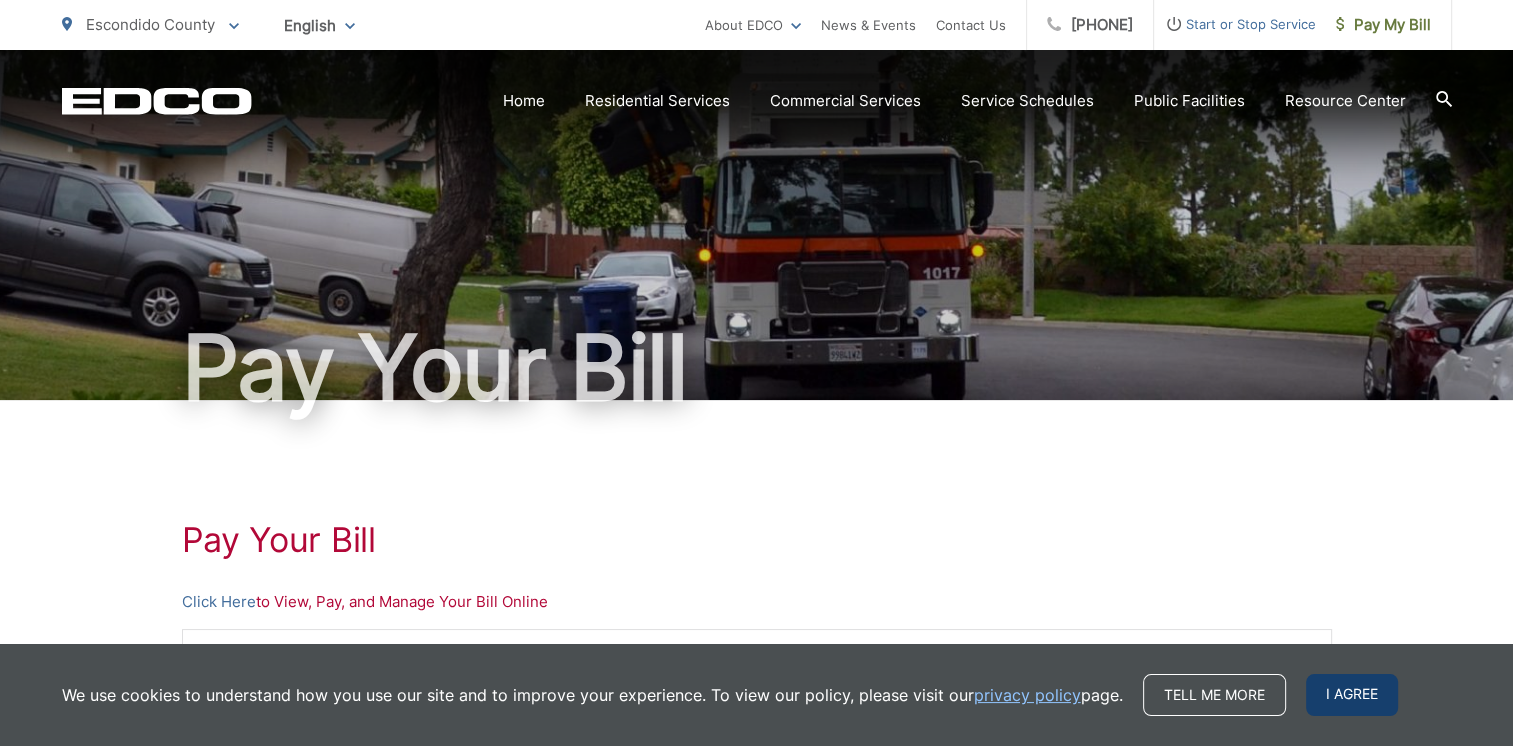 click on "I agree" at bounding box center (1352, 695) 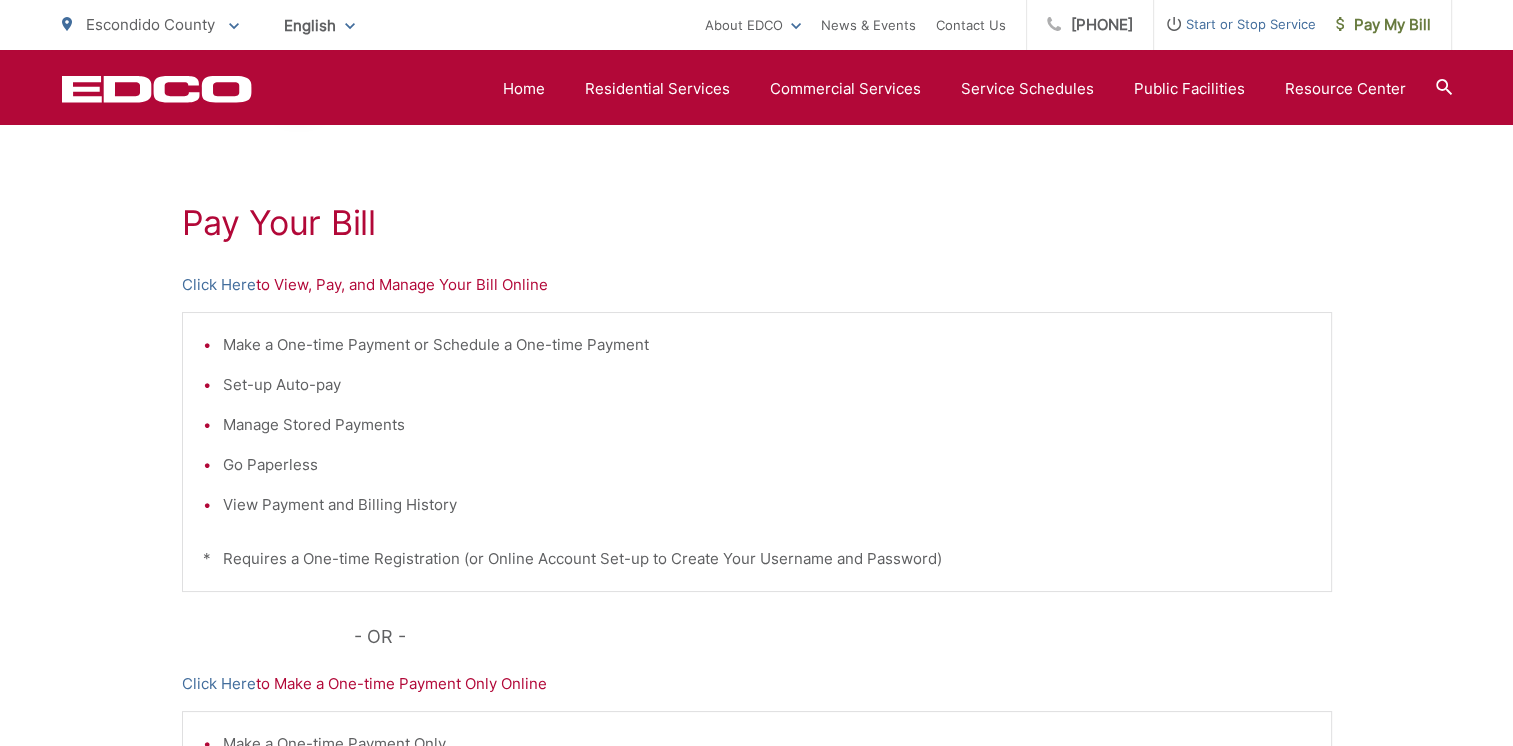 scroll, scrollTop: 322, scrollLeft: 0, axis: vertical 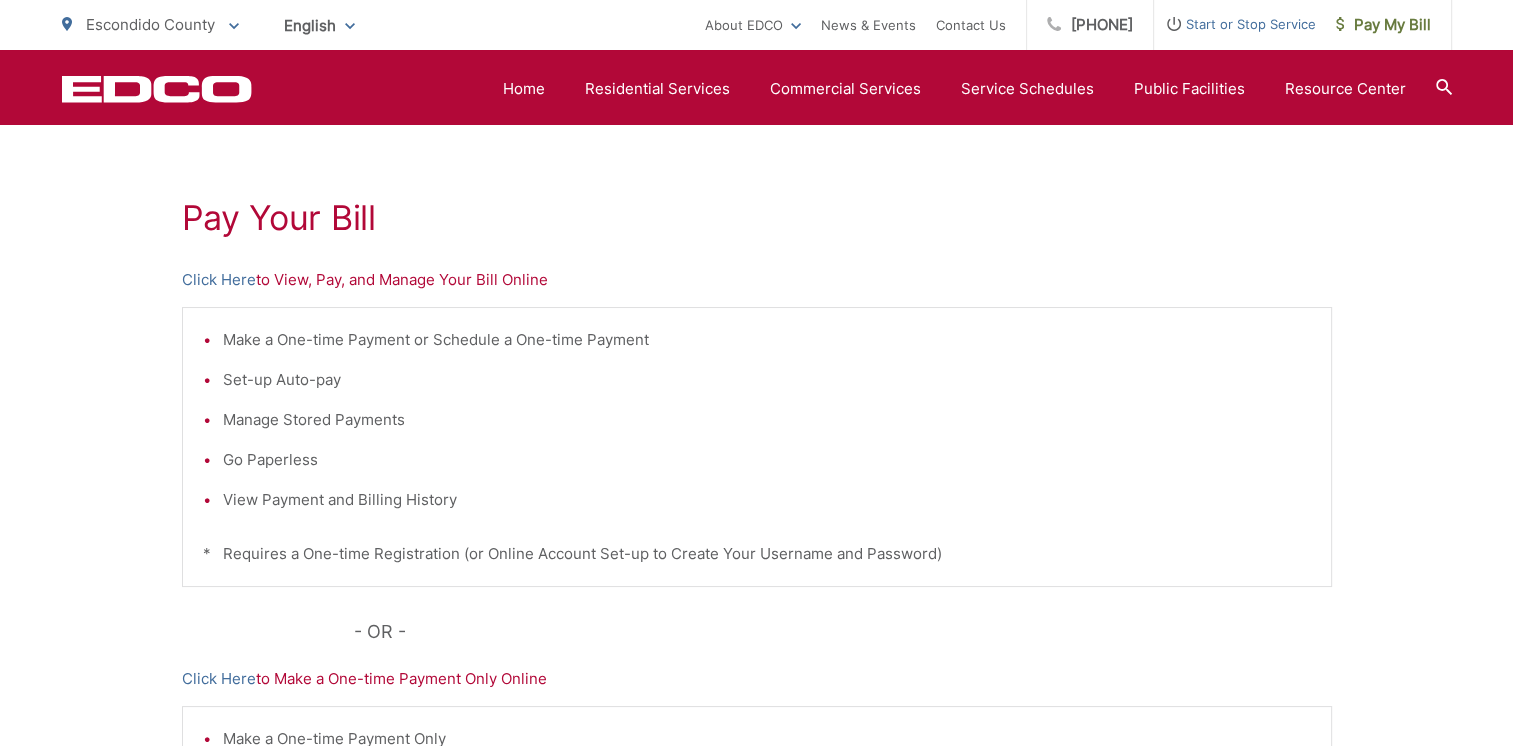 click on "Set-up Auto-pay" at bounding box center [767, 380] 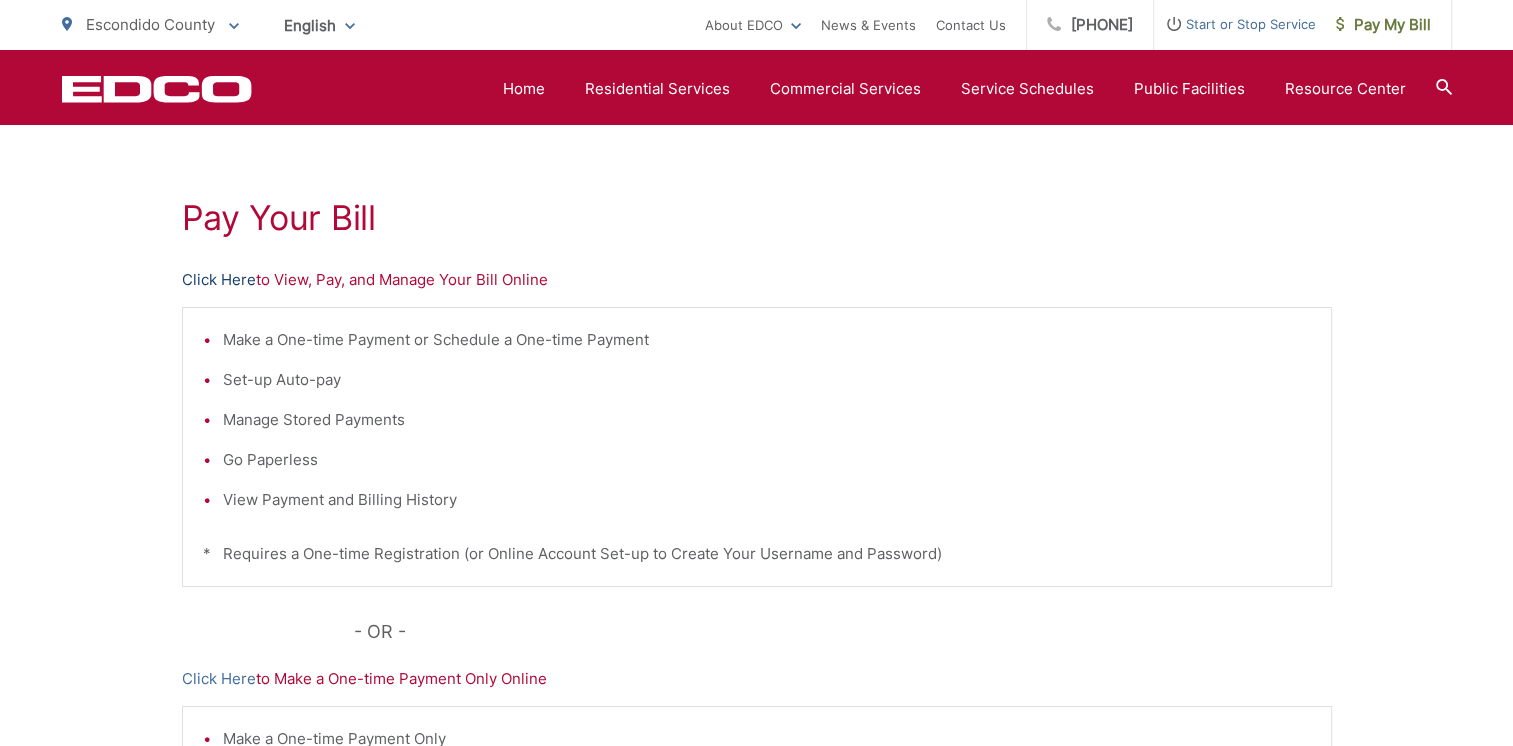 click on "Click Here" at bounding box center [219, 280] 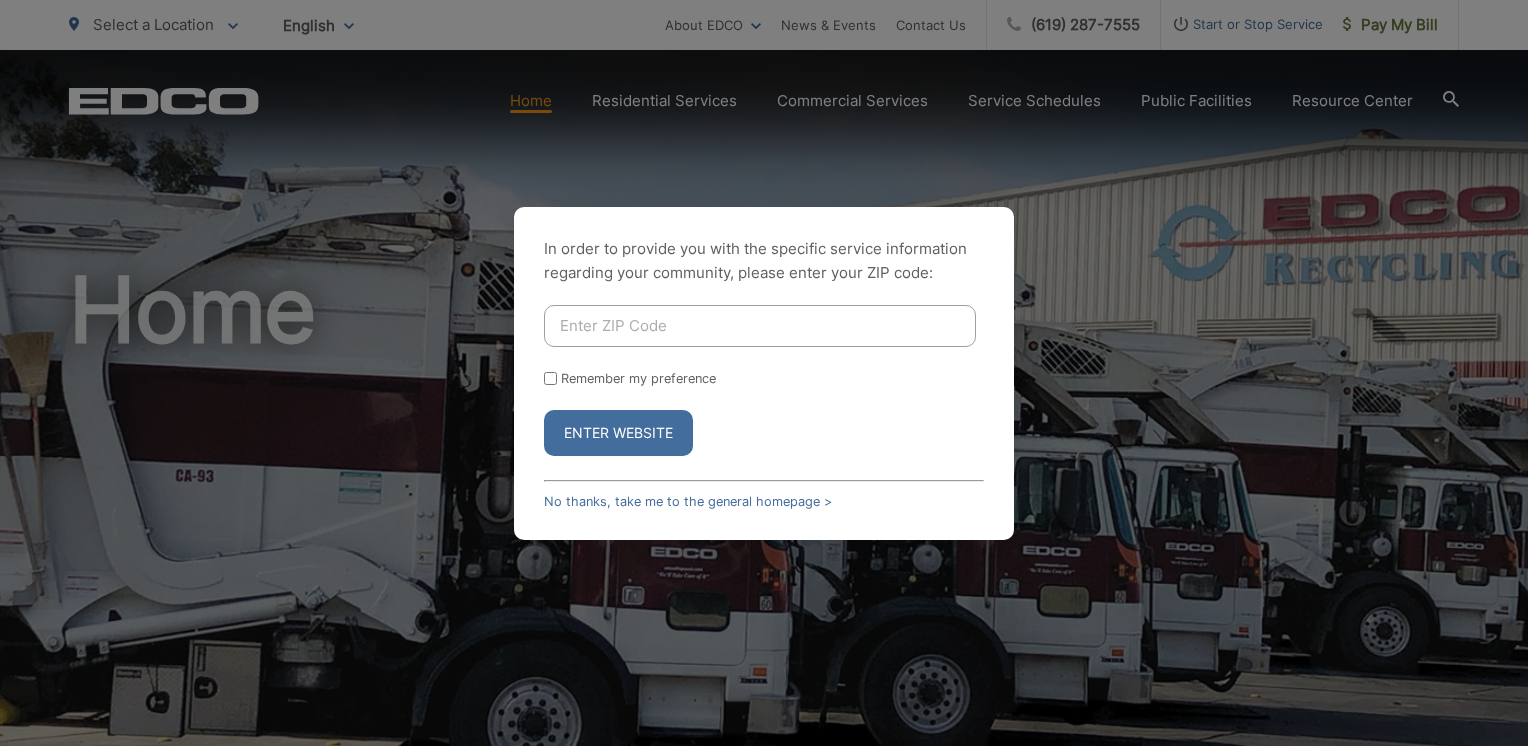scroll, scrollTop: 0, scrollLeft: 0, axis: both 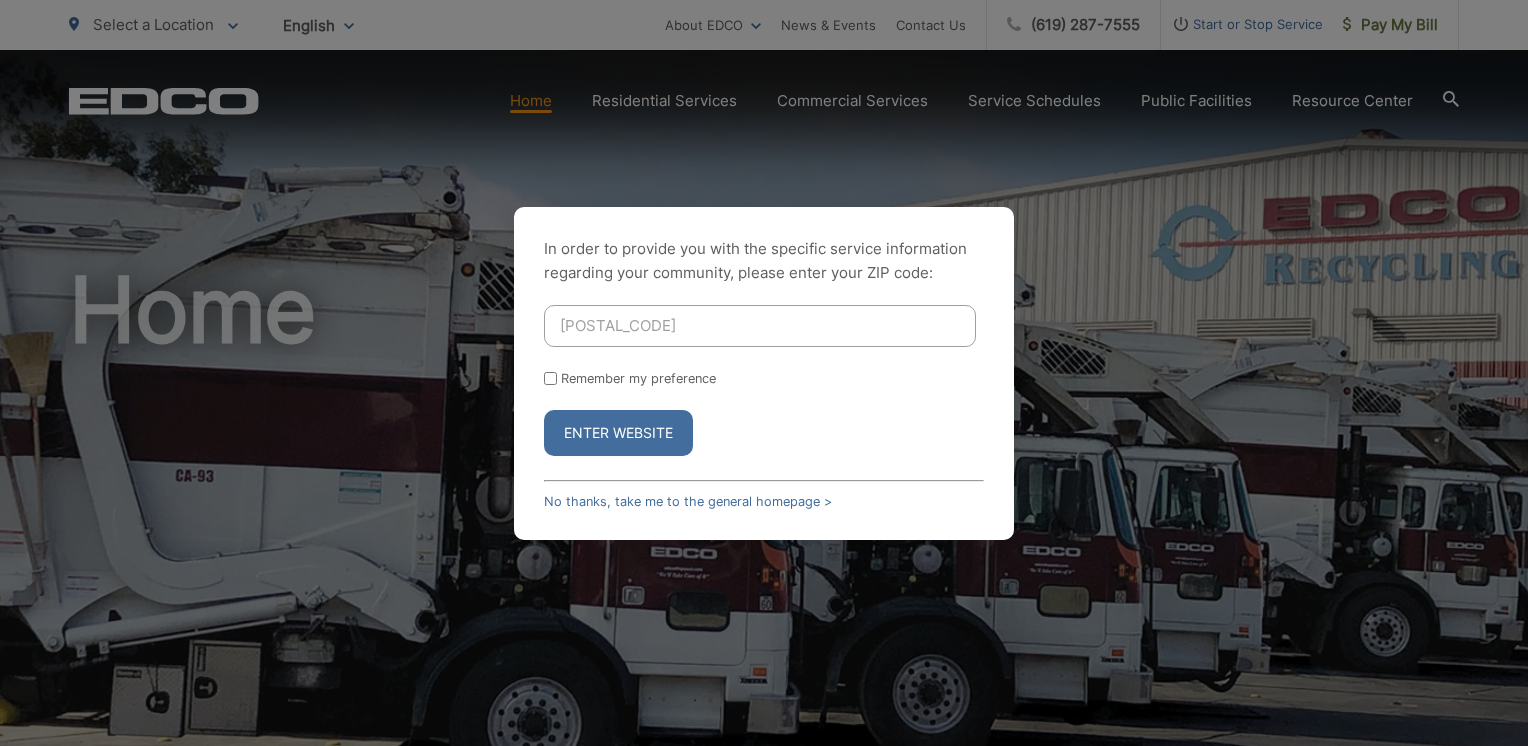 click on "Remember my preference" at bounding box center (550, 378) 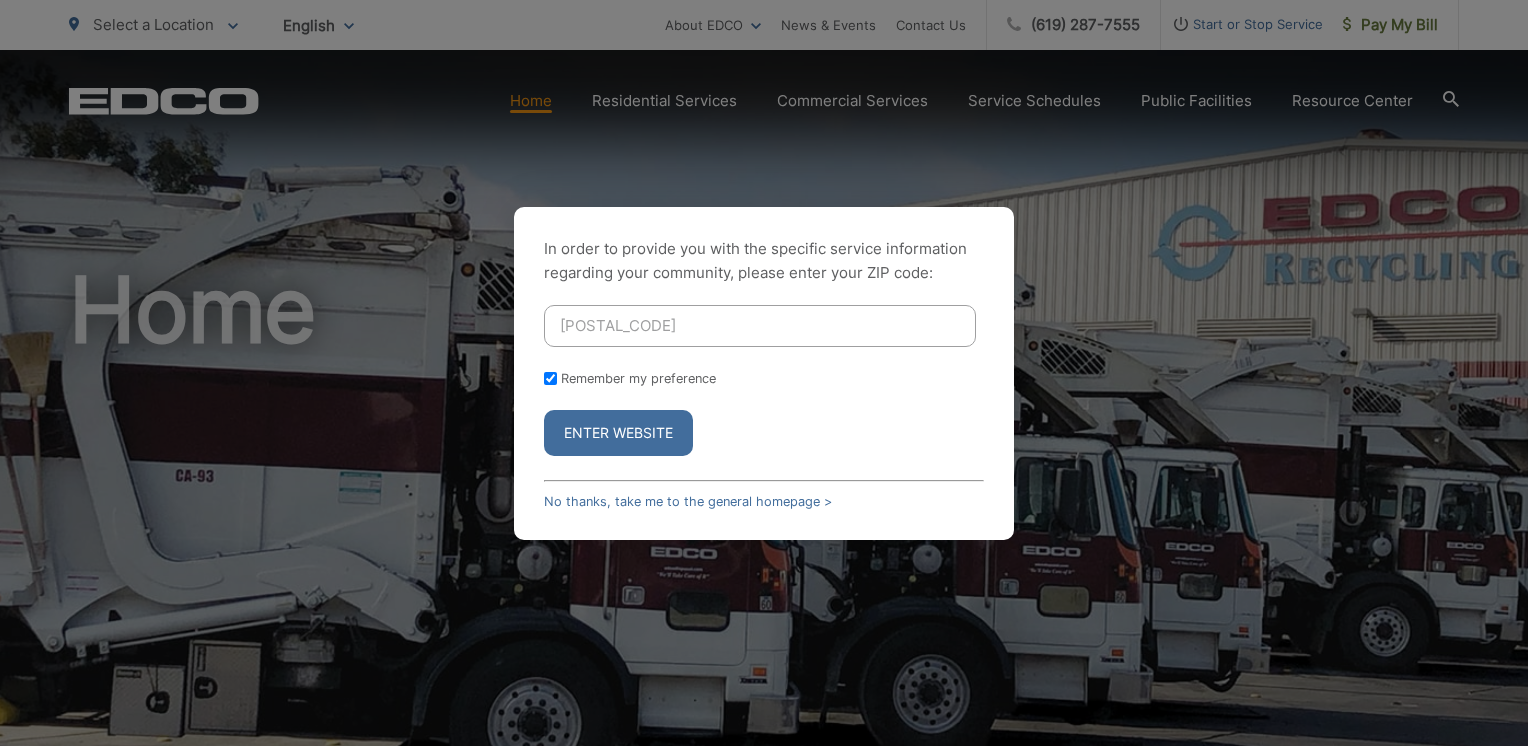 checkbox on "true" 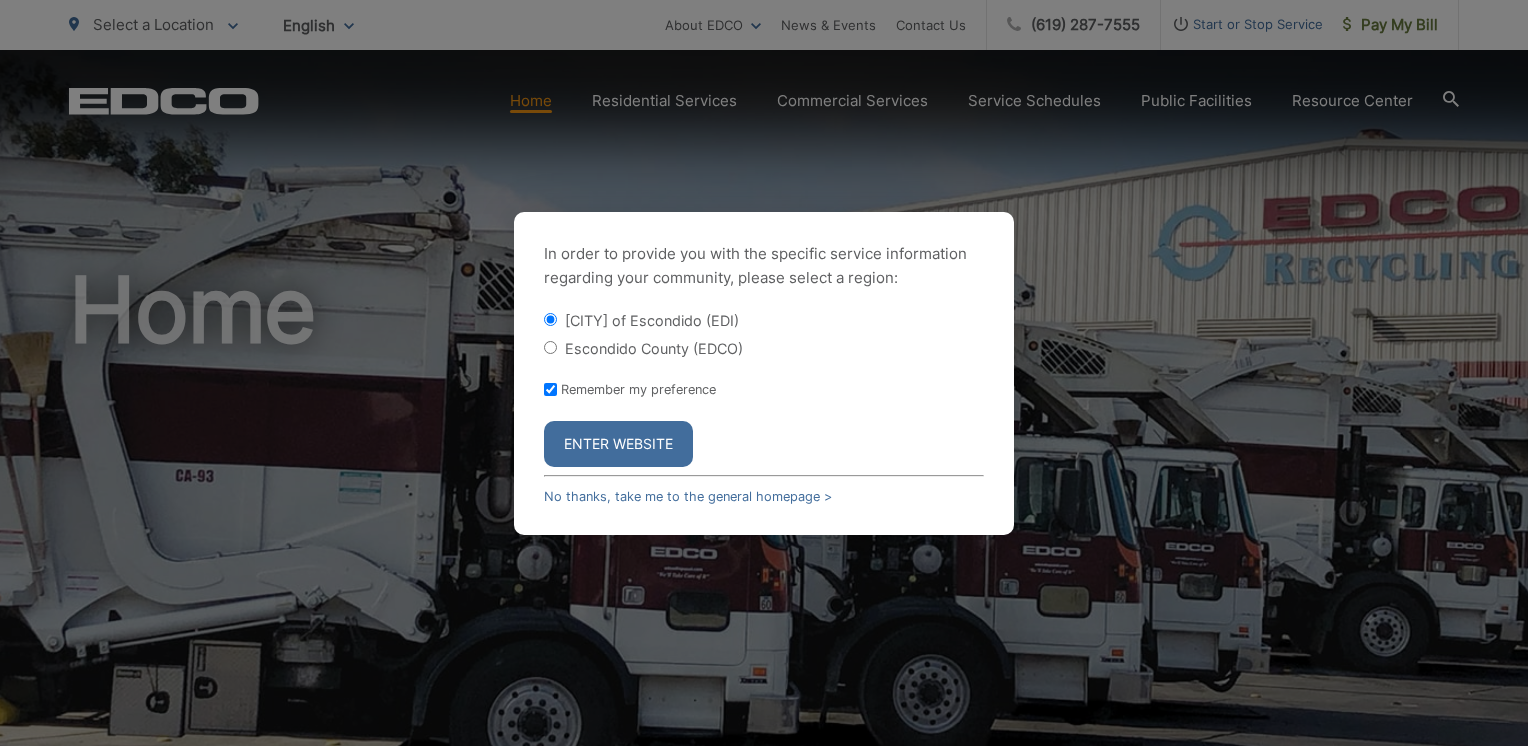 click on "Escondido County (EDCO)" at bounding box center [550, 347] 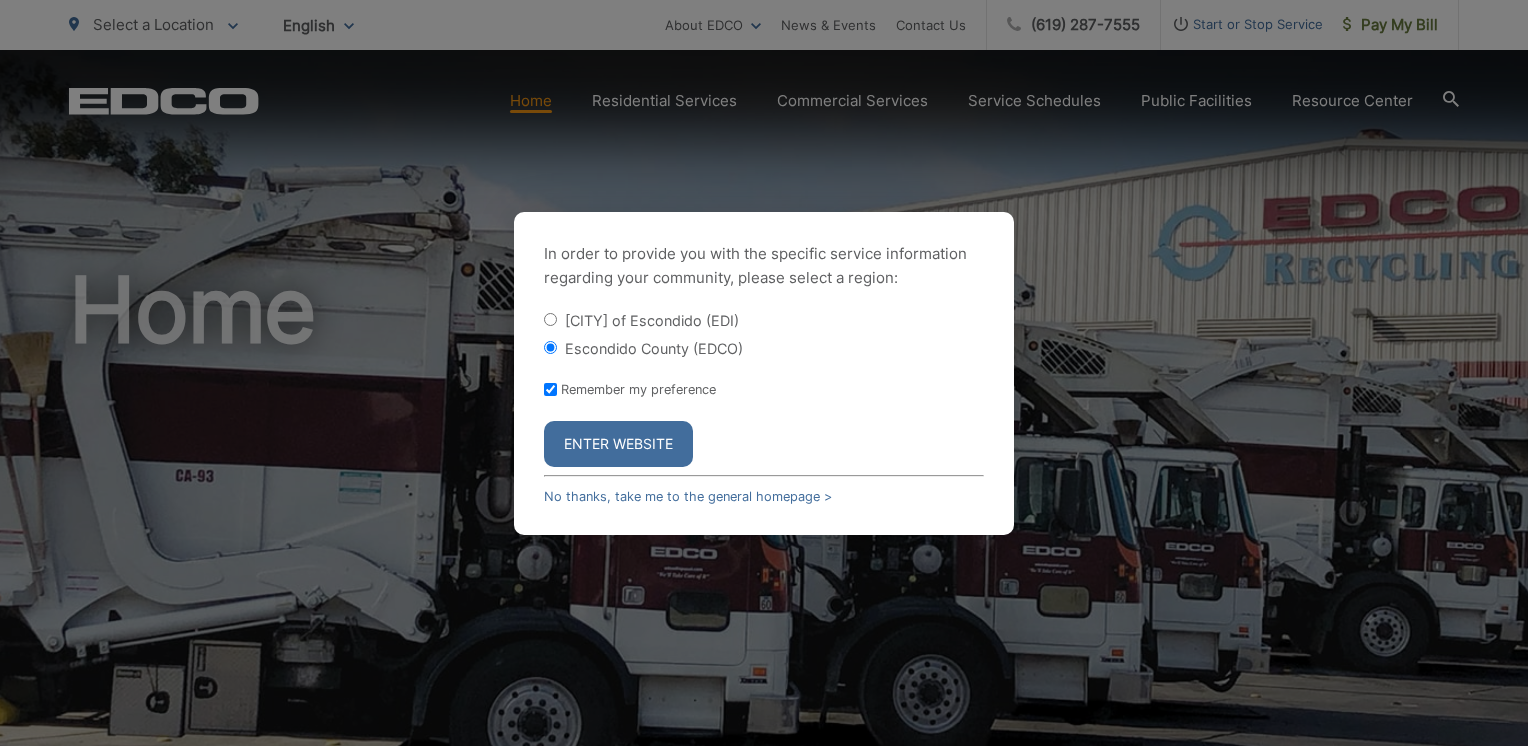 click on "Enter Website" at bounding box center (618, 444) 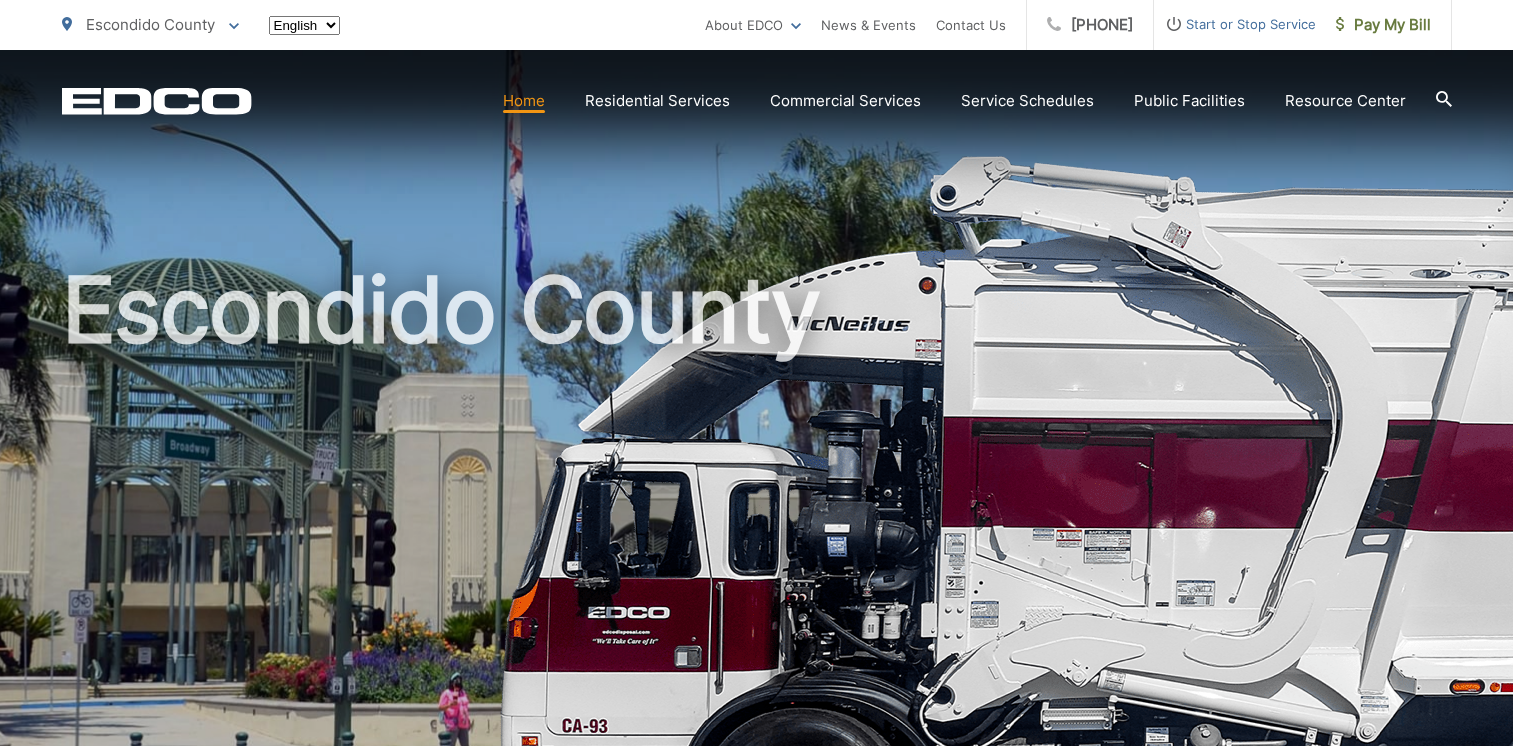 scroll, scrollTop: 0, scrollLeft: 0, axis: both 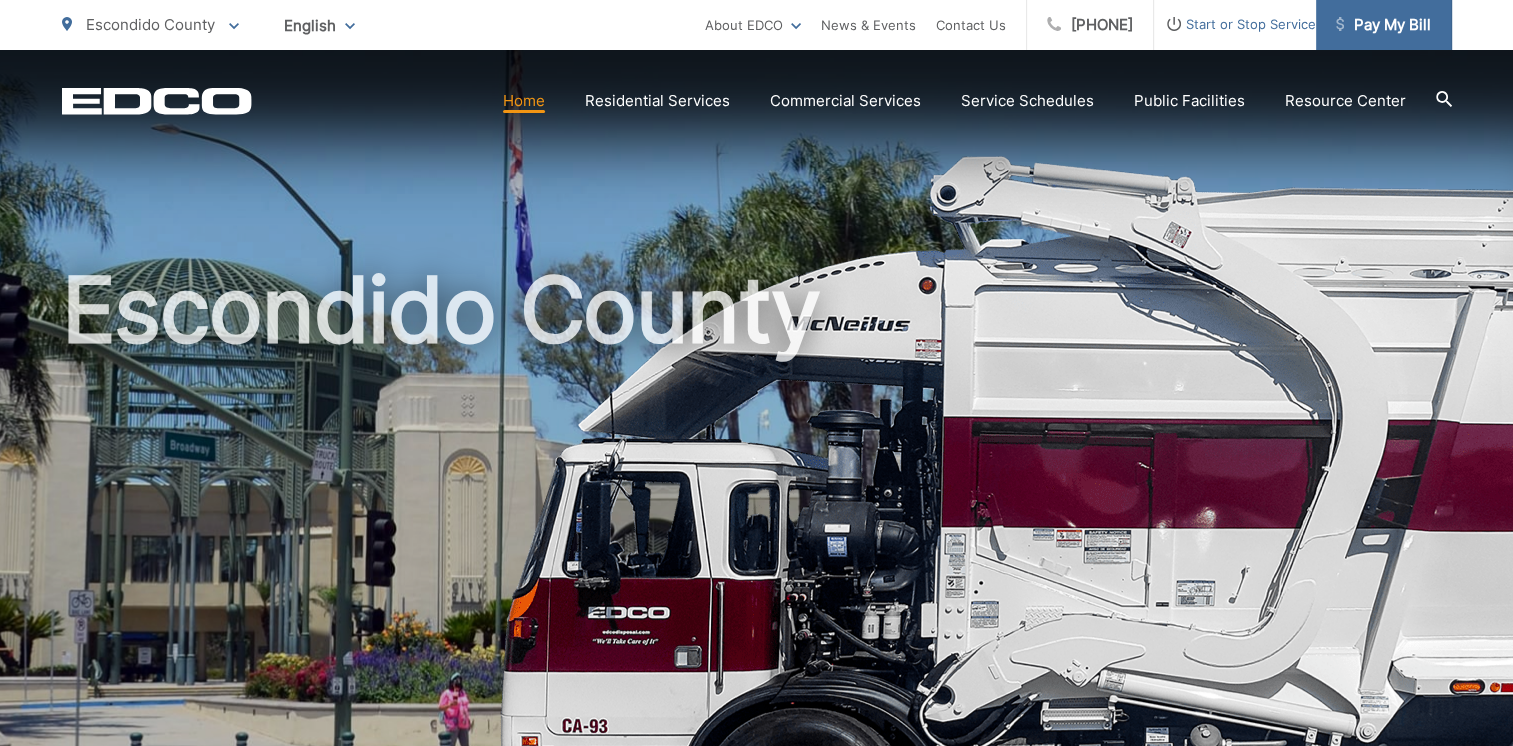 click on "Pay My Bill" at bounding box center [1383, 25] 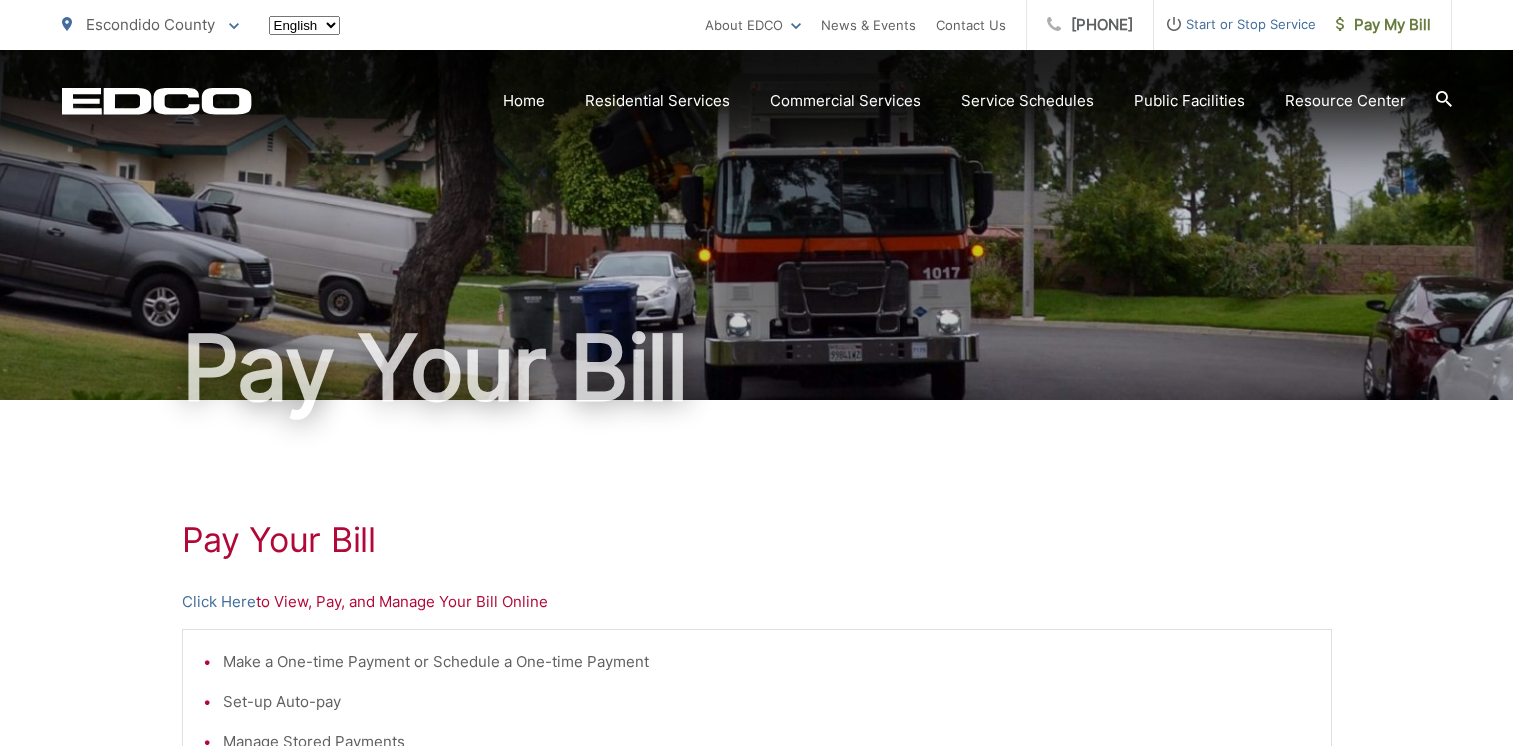 scroll, scrollTop: 0, scrollLeft: 0, axis: both 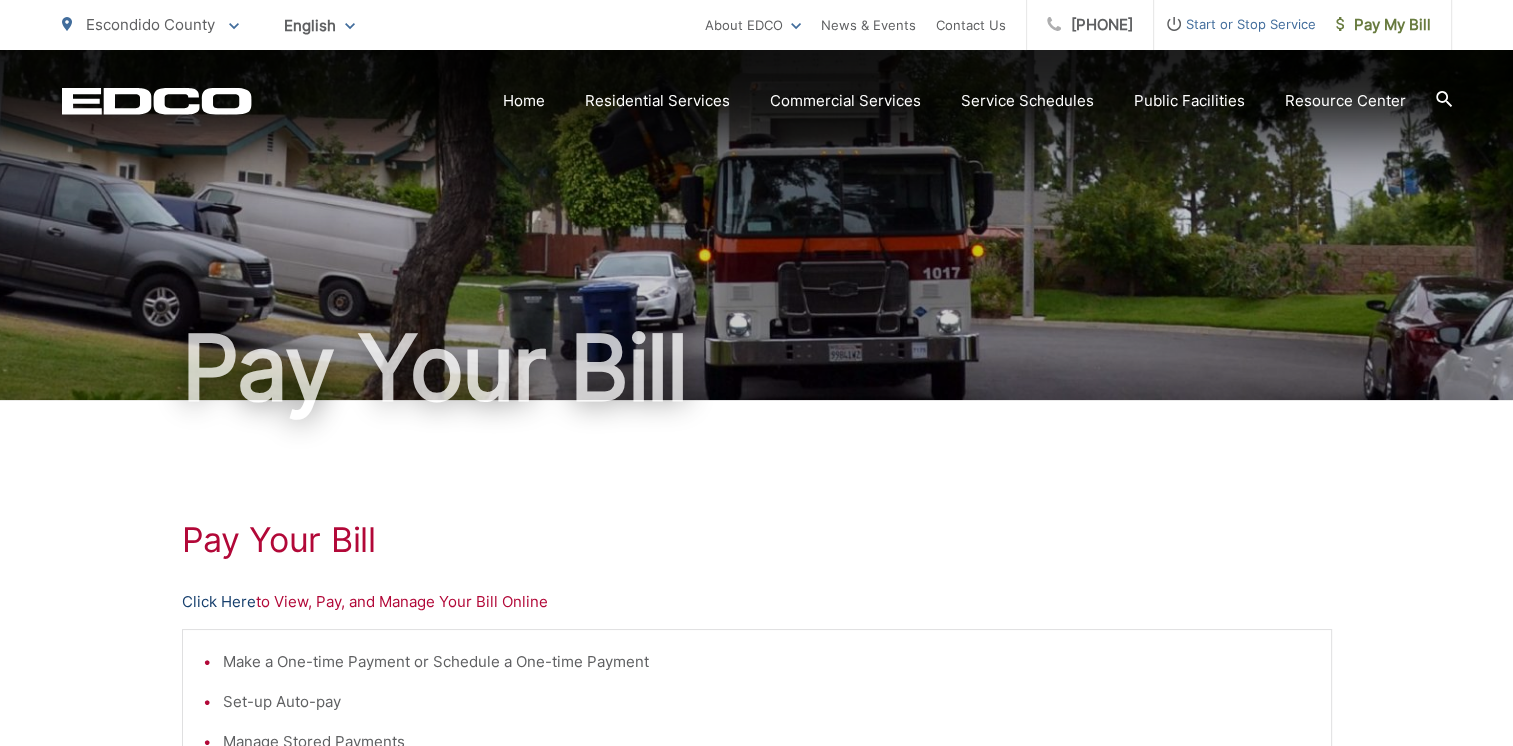 click on "Click Here" at bounding box center [219, 602] 